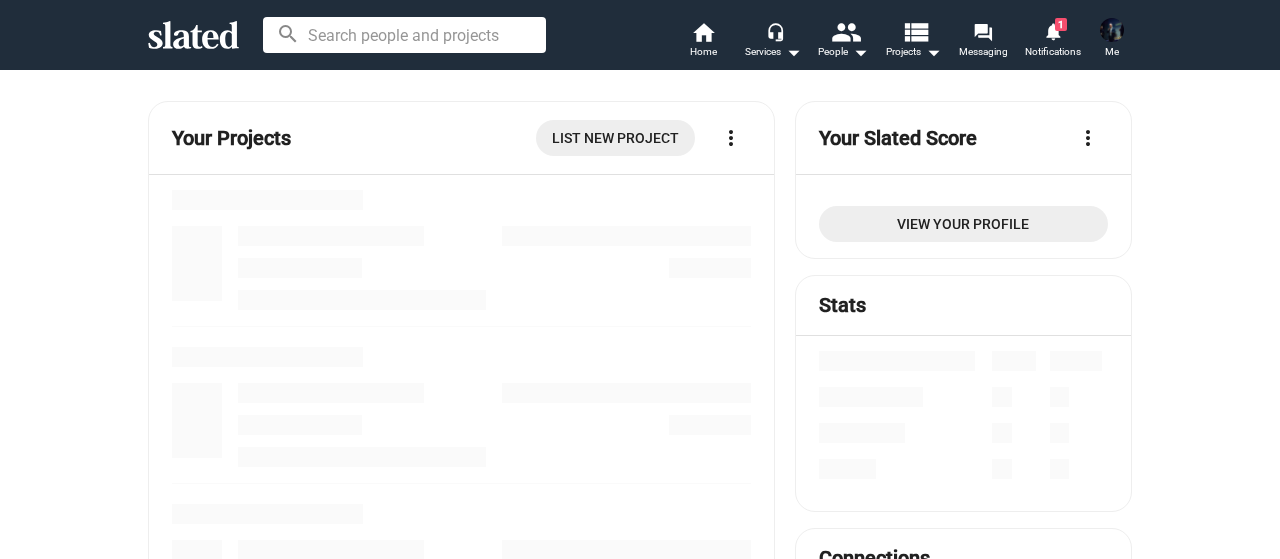 scroll, scrollTop: 0, scrollLeft: 0, axis: both 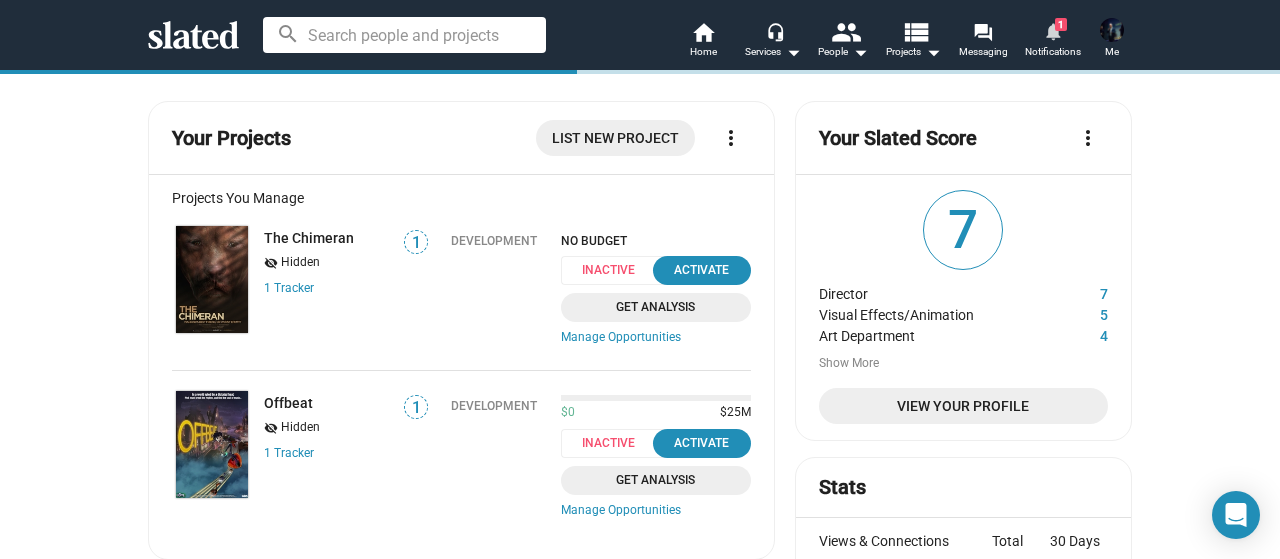 click on "notifications" at bounding box center (1052, 30) 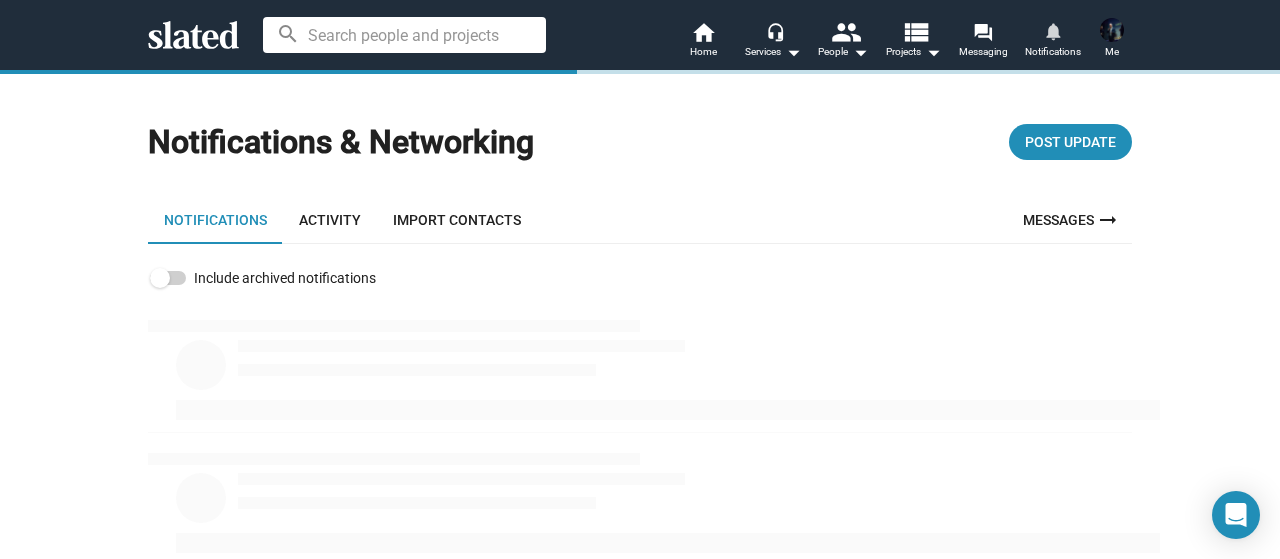 click on "notifications" at bounding box center [1052, 30] 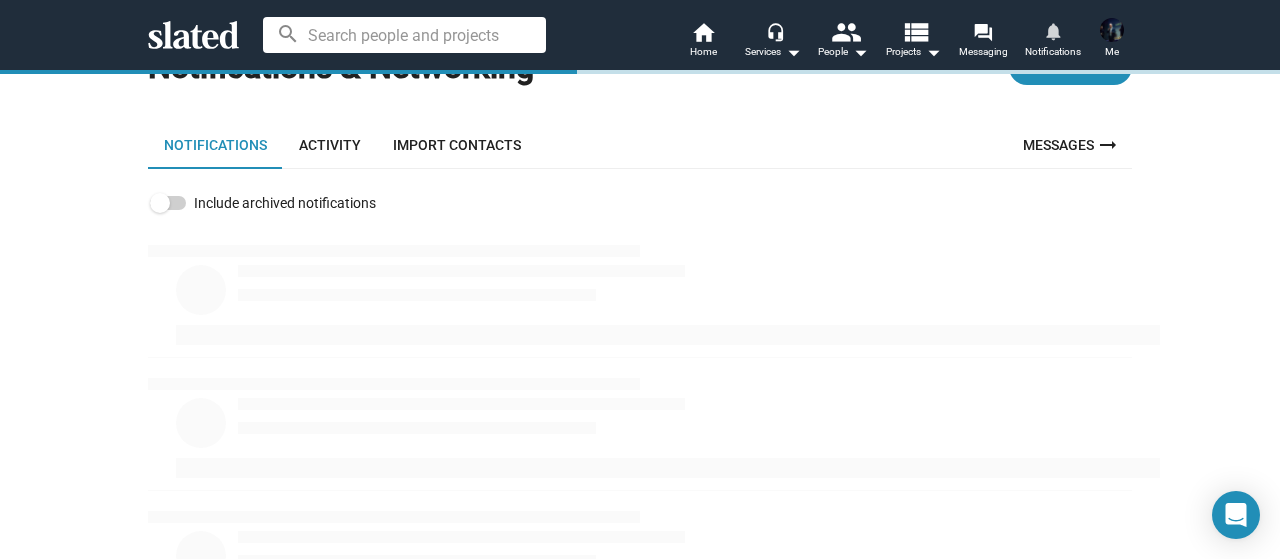 scroll, scrollTop: 2, scrollLeft: 0, axis: vertical 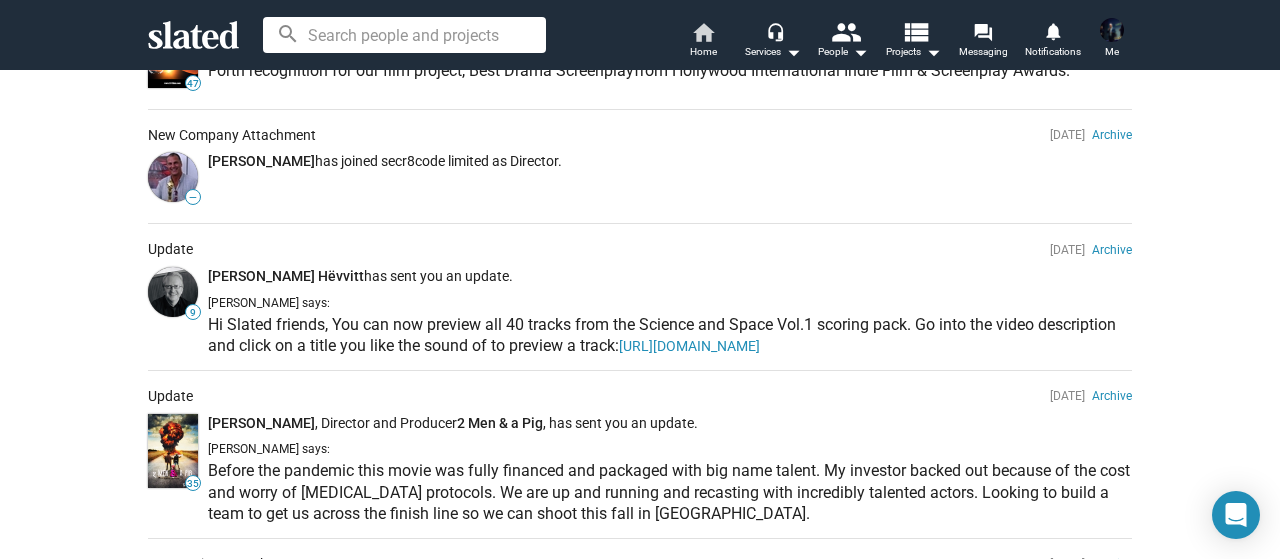 click on "Home" at bounding box center [703, 52] 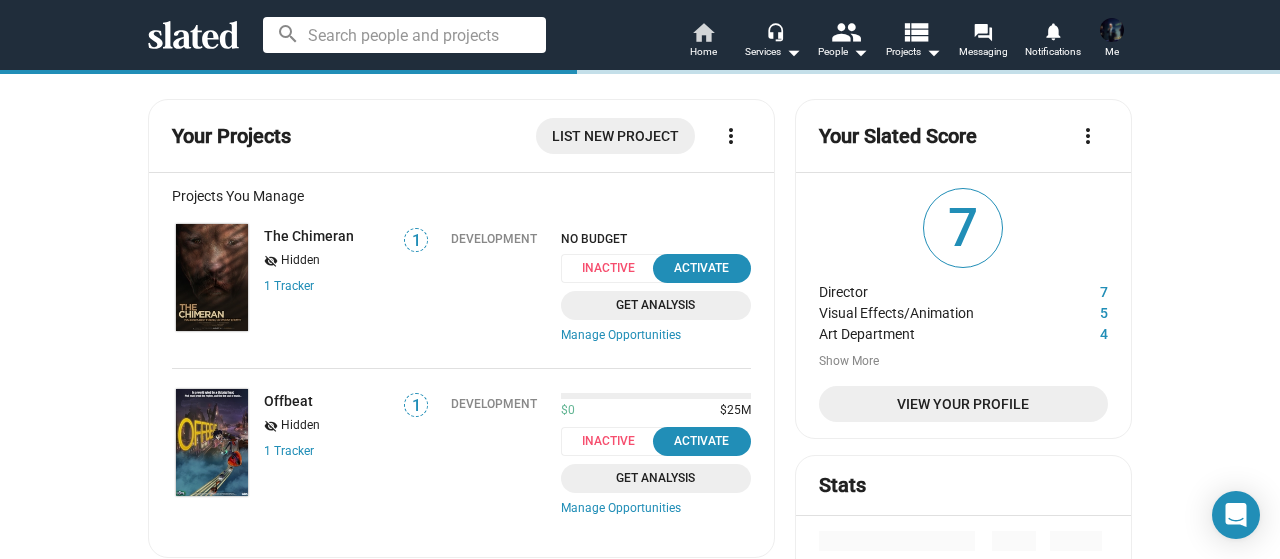 scroll, scrollTop: 0, scrollLeft: 0, axis: both 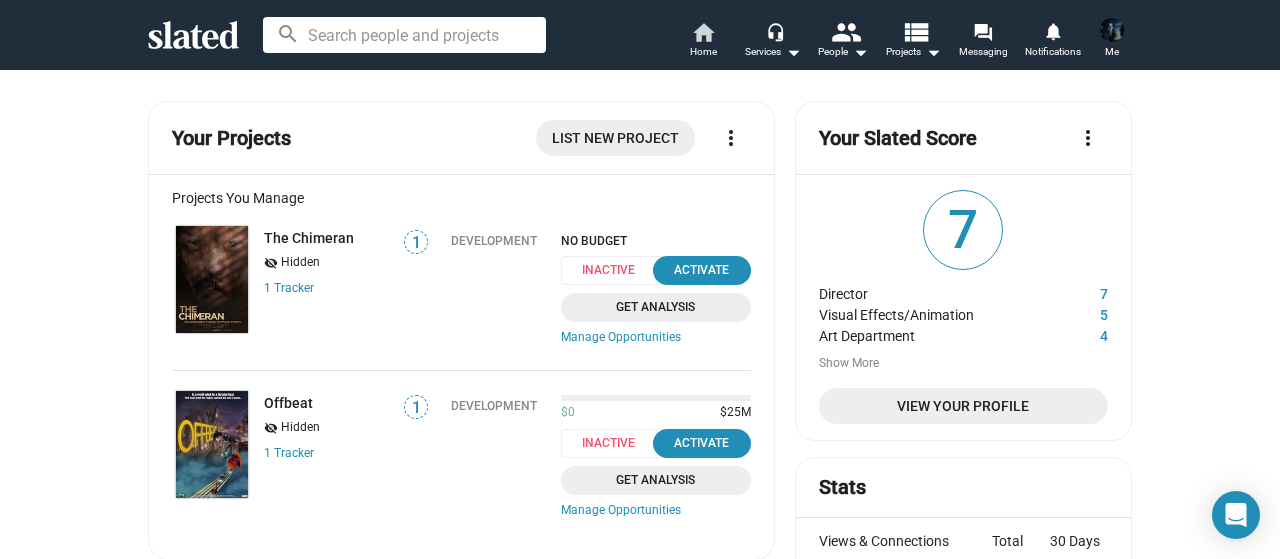 click on "Home" at bounding box center [703, 52] 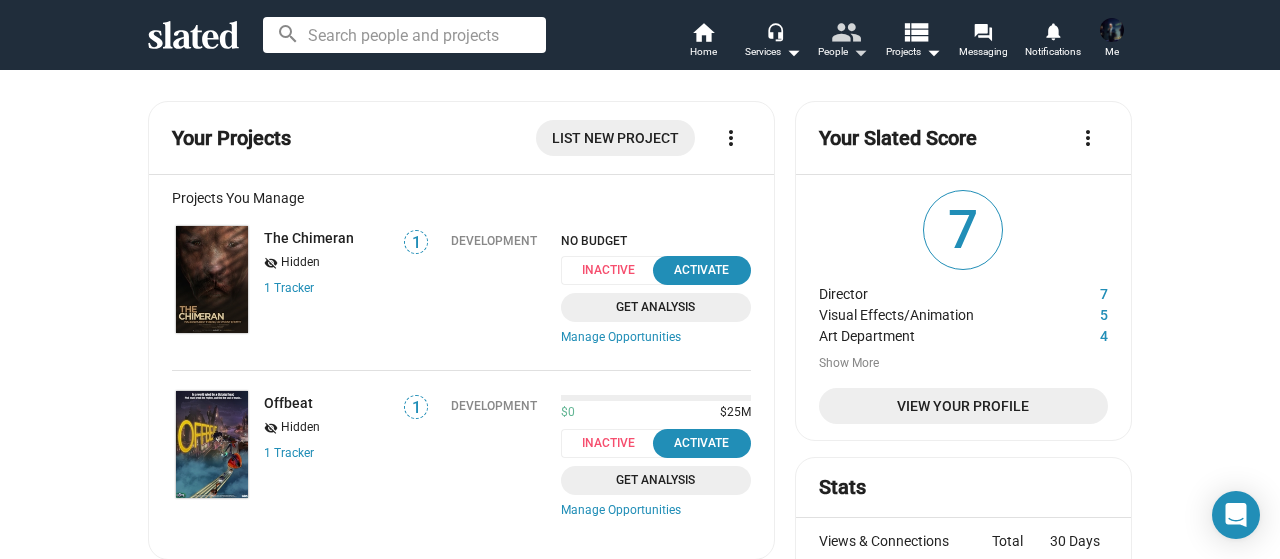click on "arrow_drop_down" at bounding box center [860, 52] 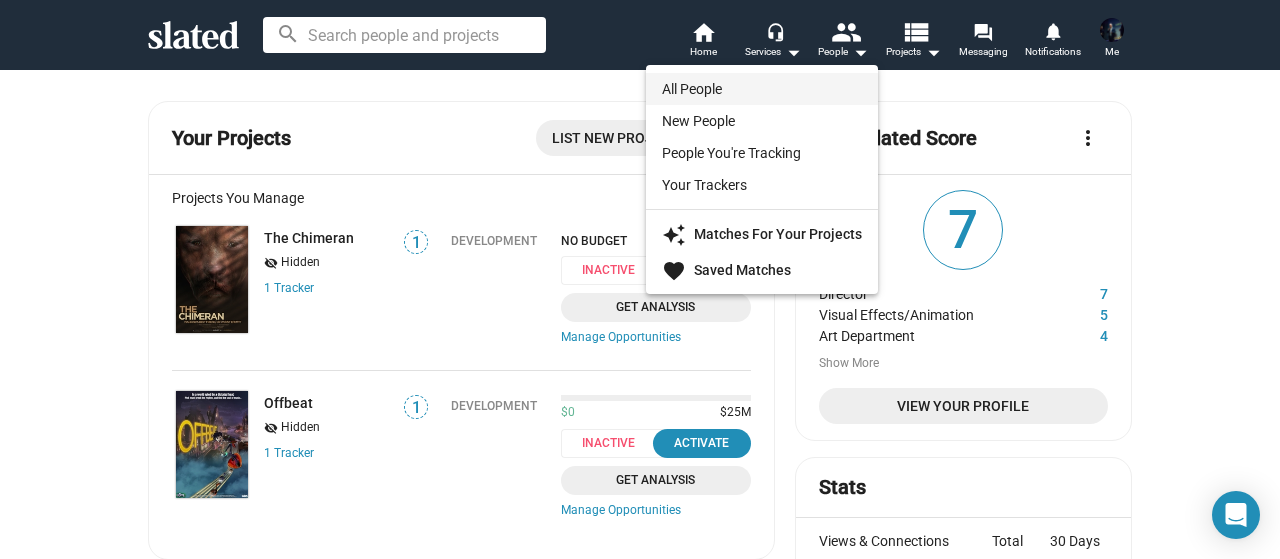 click on "All People" at bounding box center (762, 89) 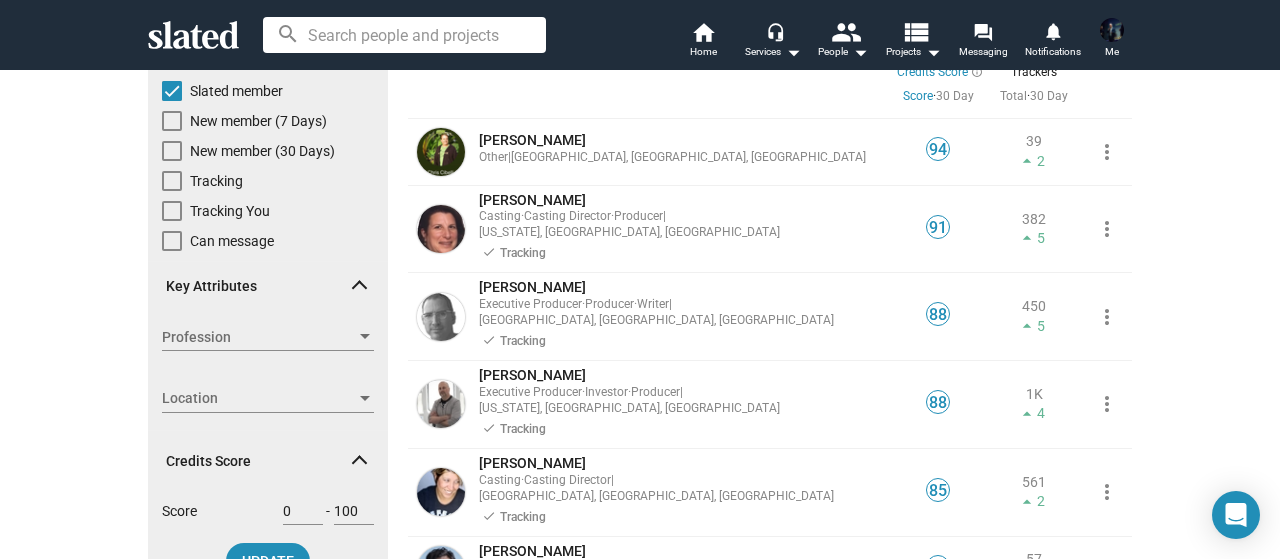 scroll, scrollTop: 144, scrollLeft: 0, axis: vertical 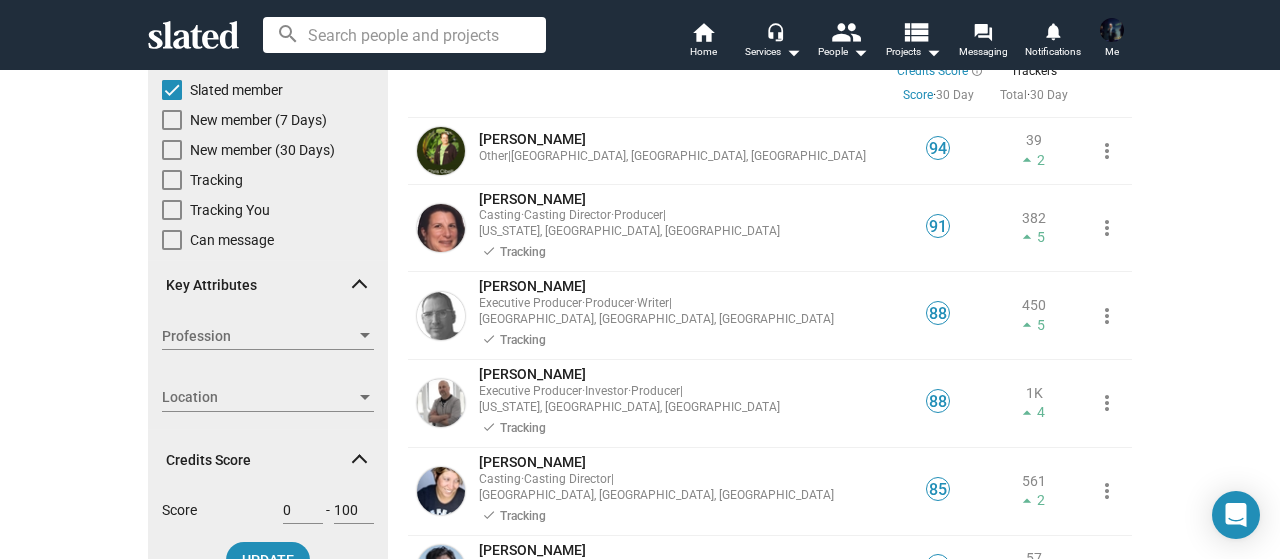 click on "Profession" at bounding box center (259, 336) 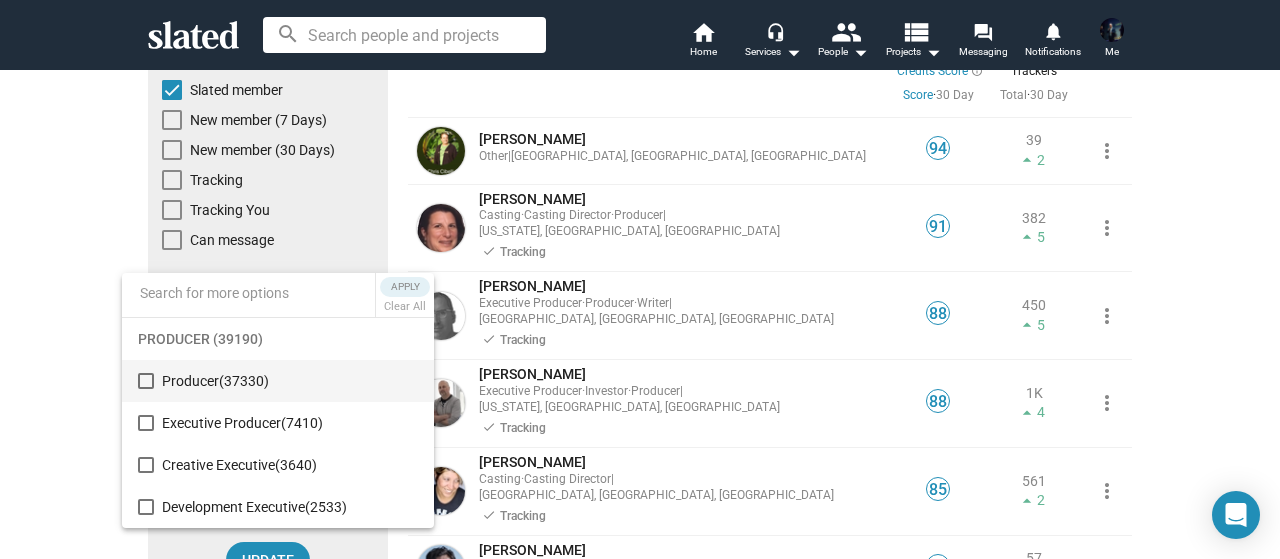 click at bounding box center [248, 293] 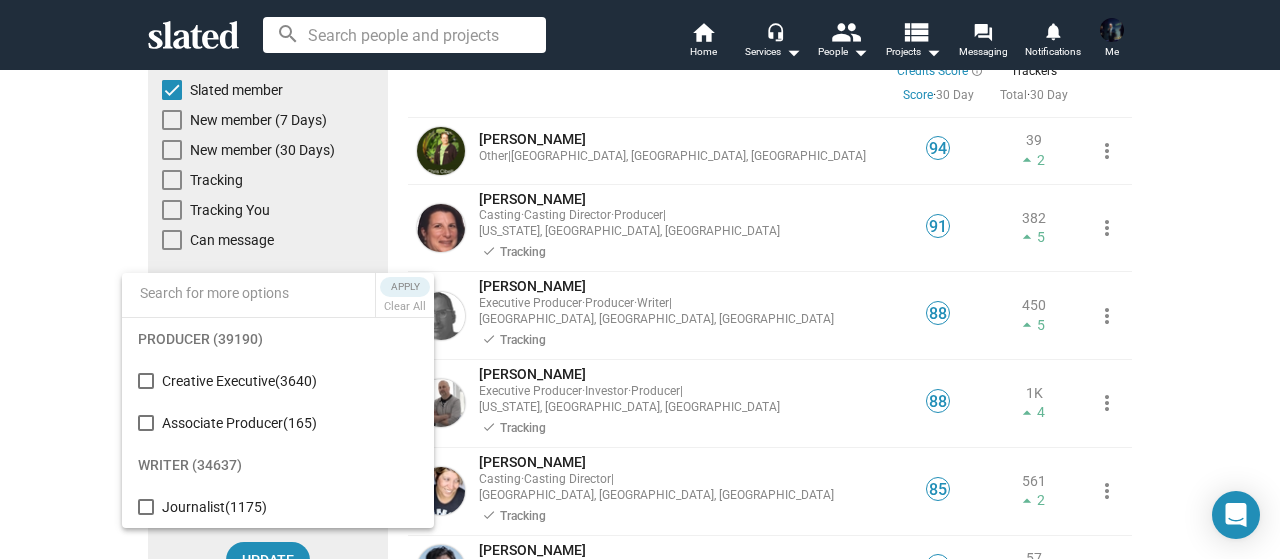 type on "A" 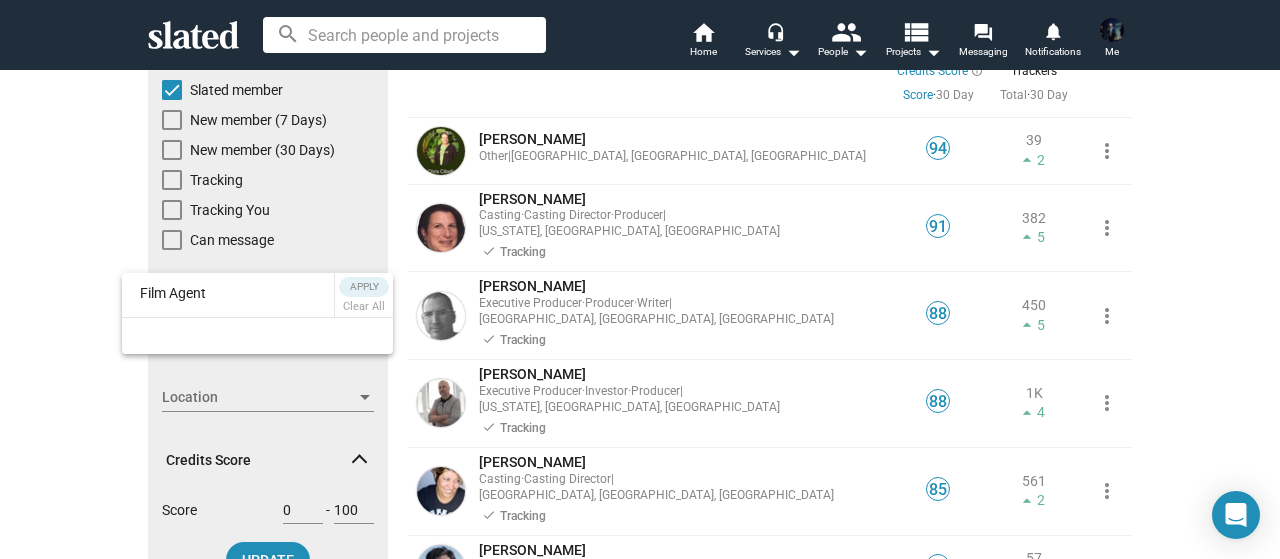 drag, startPoint x: 171, startPoint y: 295, endPoint x: 113, endPoint y: 297, distance: 58.034473 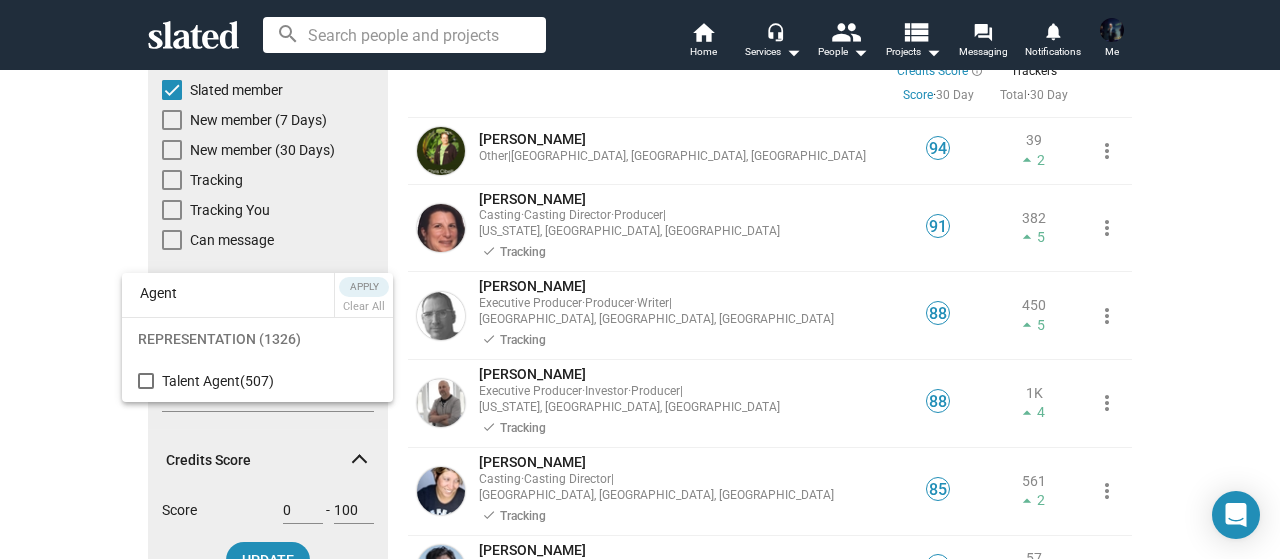 click on "Agent" at bounding box center (228, 293) 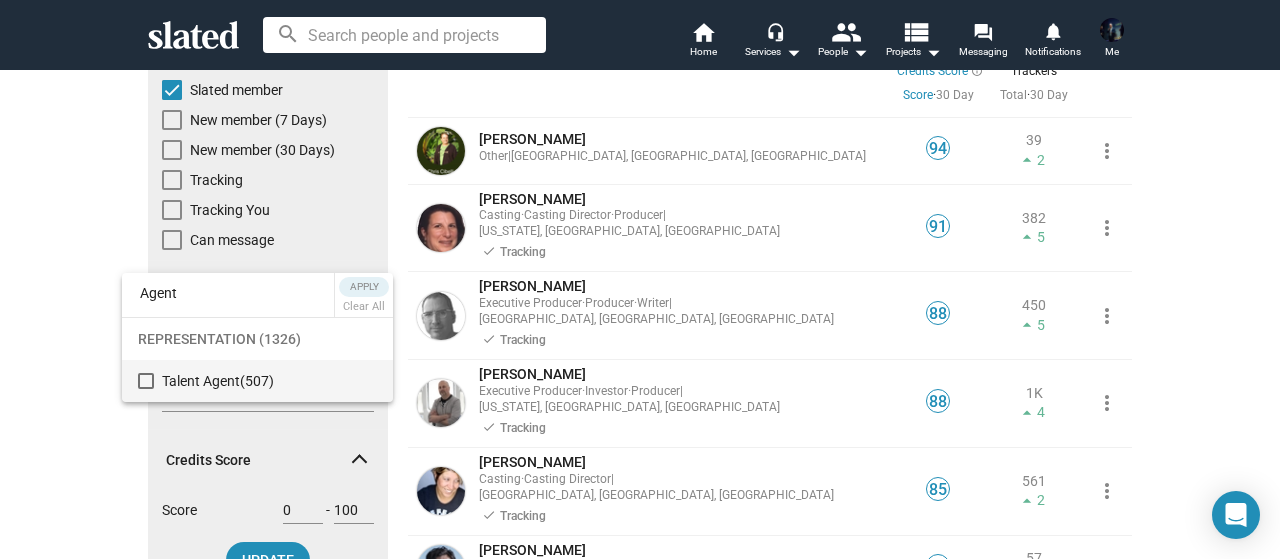 type on "Agent" 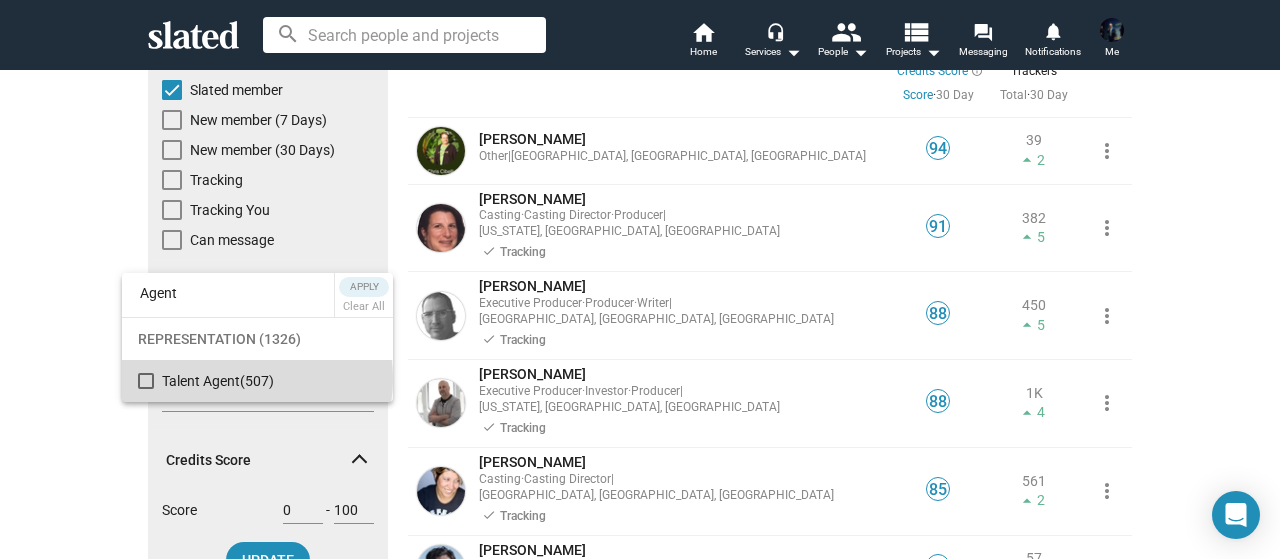 click on "Talent Agent  (507)" at bounding box center [269, 381] 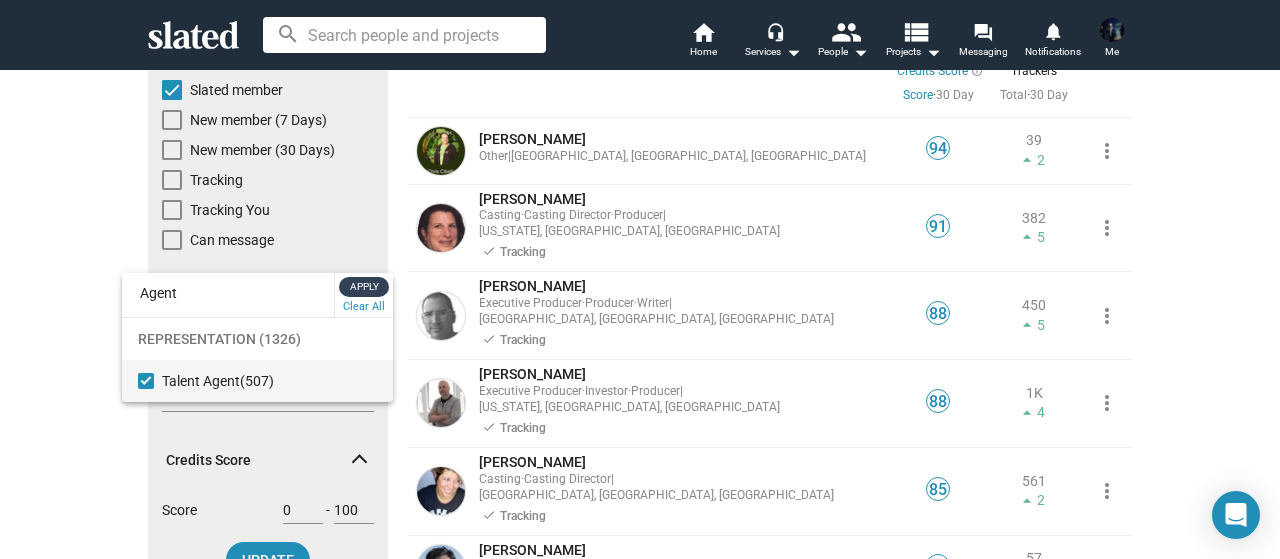 click on "Apply" at bounding box center [364, 287] 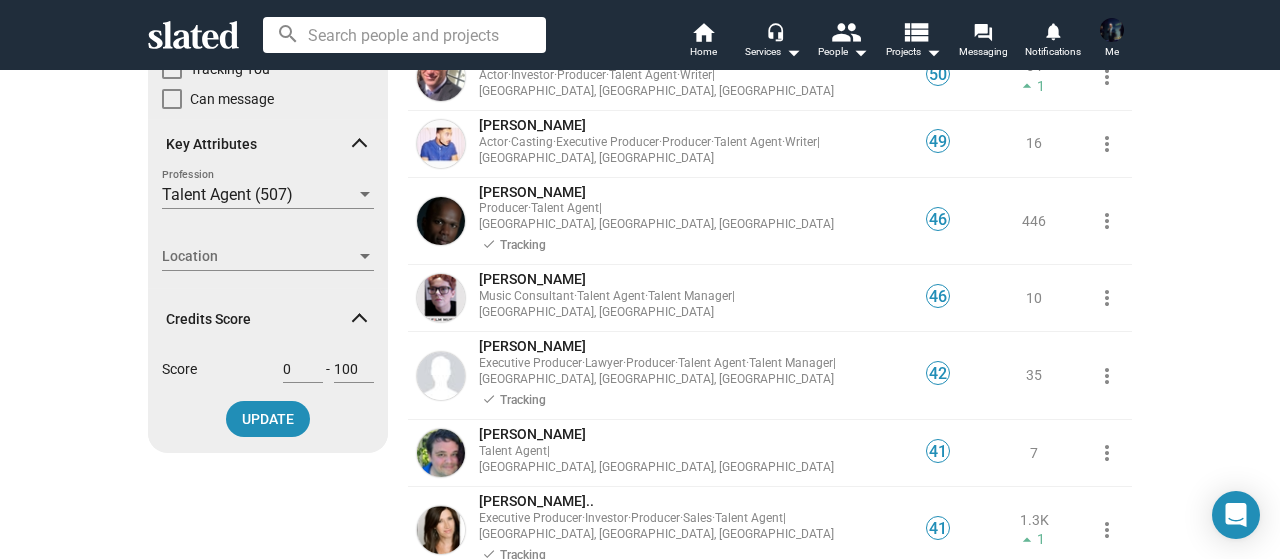 scroll, scrollTop: 285, scrollLeft: 0, axis: vertical 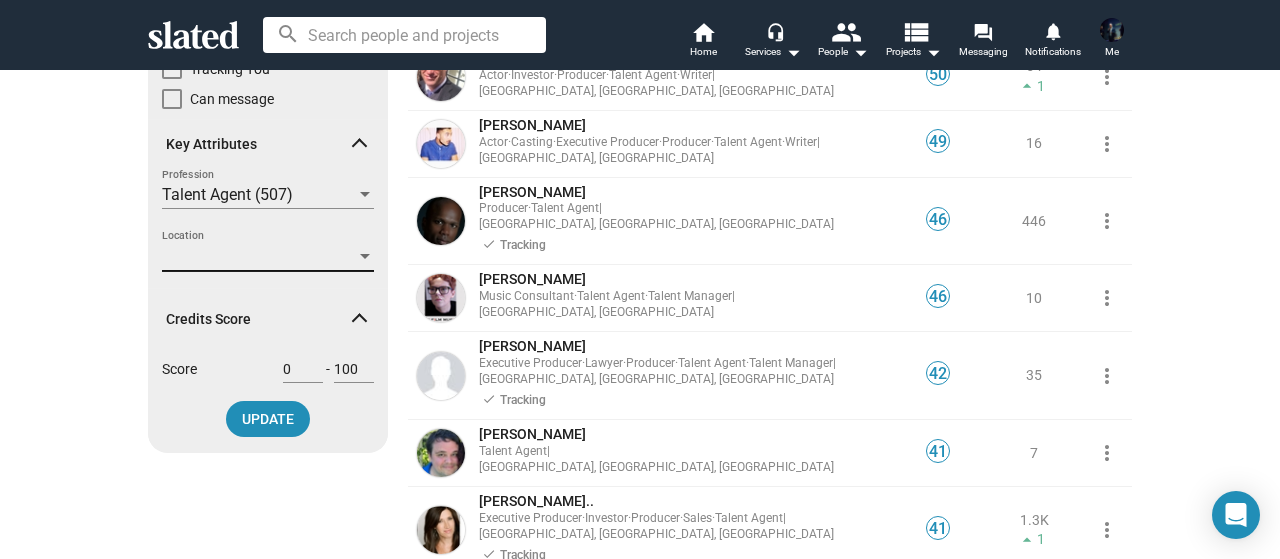 click at bounding box center [365, 257] 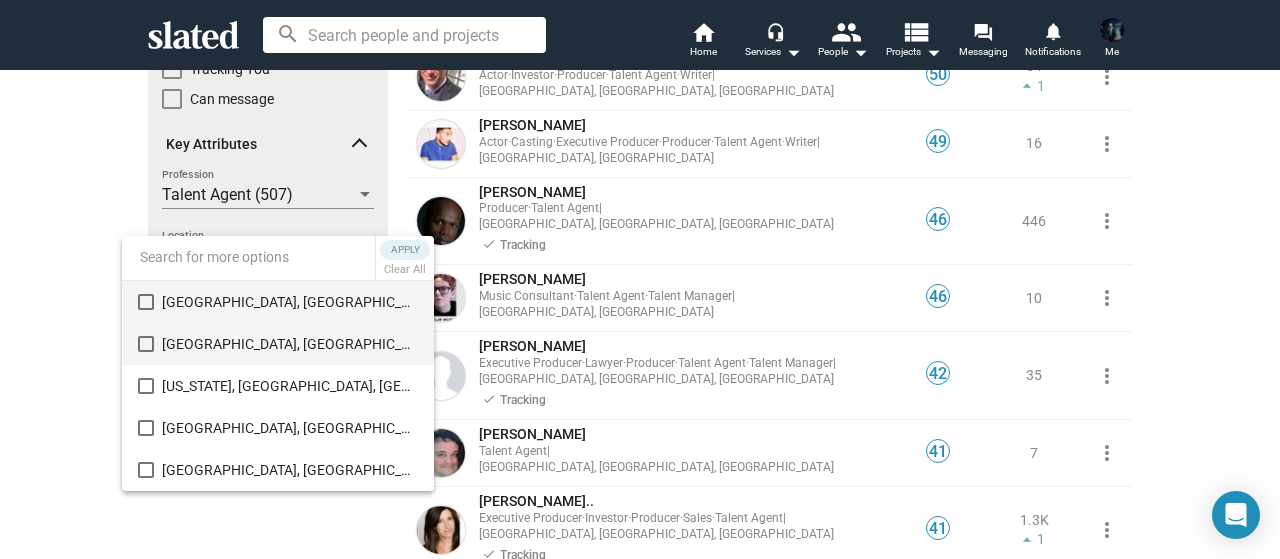 click on "[GEOGRAPHIC_DATA], [GEOGRAPHIC_DATA]  (61)" at bounding box center (290, 344) 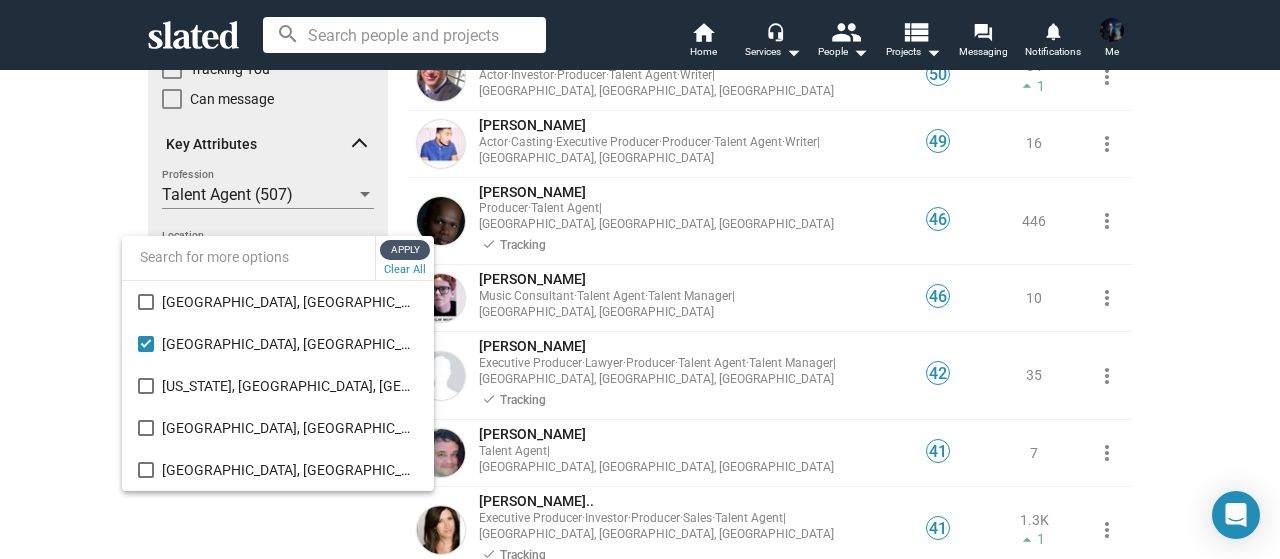 click on "Apply" at bounding box center [405, 250] 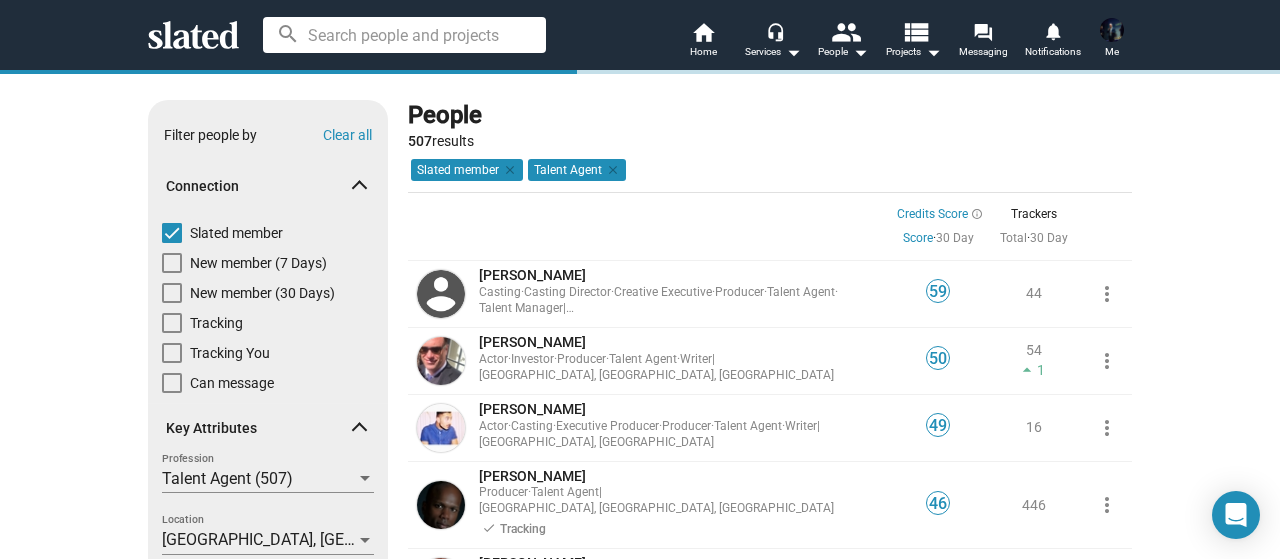 scroll, scrollTop: 0, scrollLeft: 0, axis: both 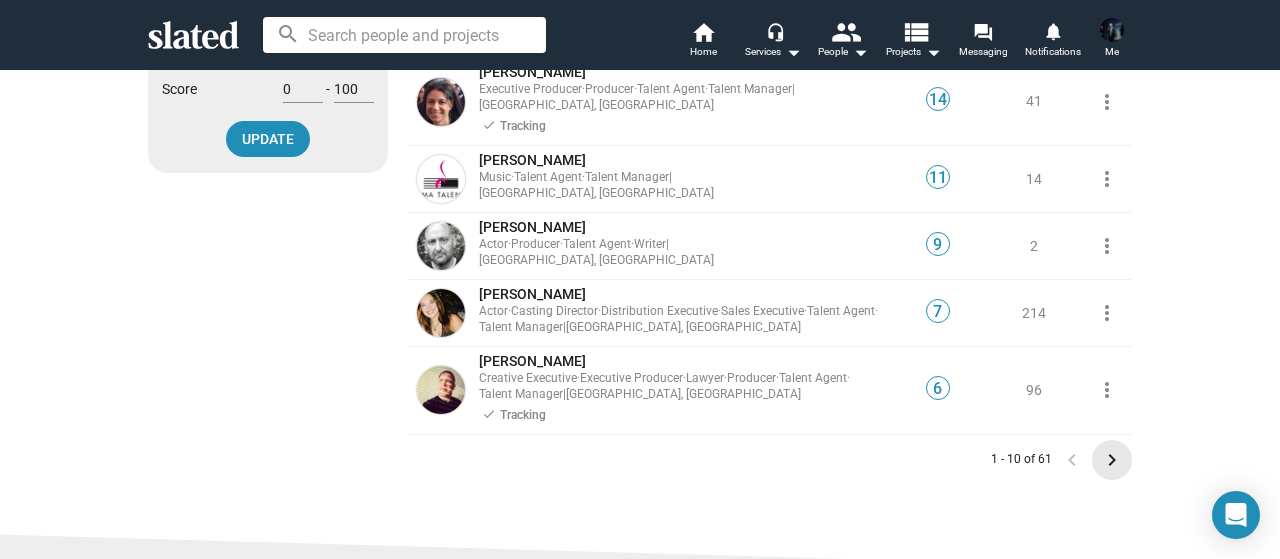 click on "keyboard_arrow_right" 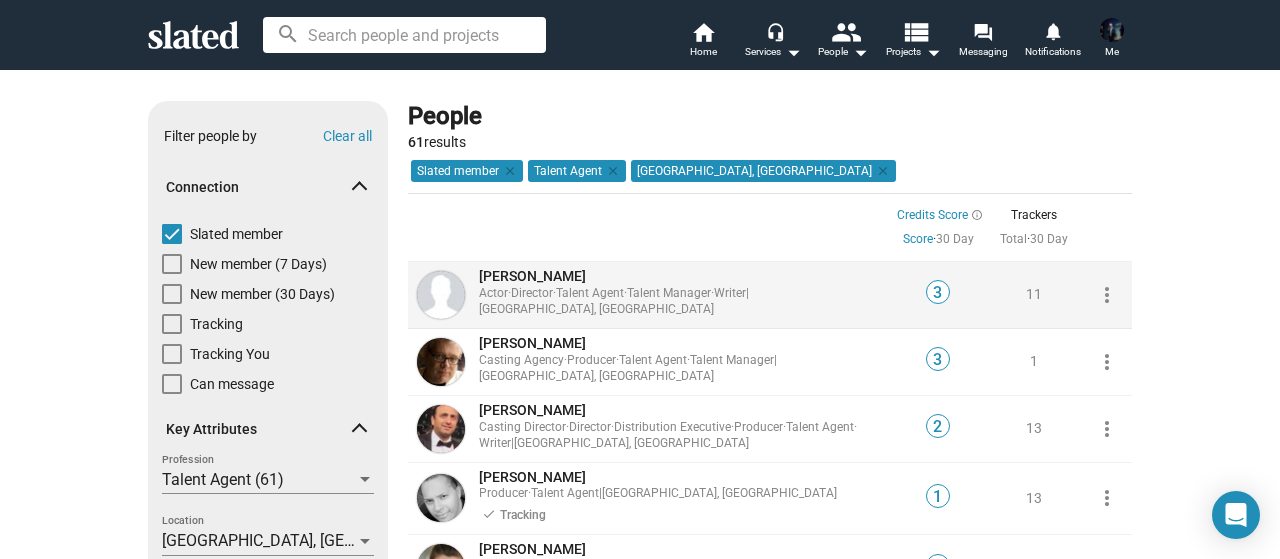 scroll, scrollTop: 1, scrollLeft: 0, axis: vertical 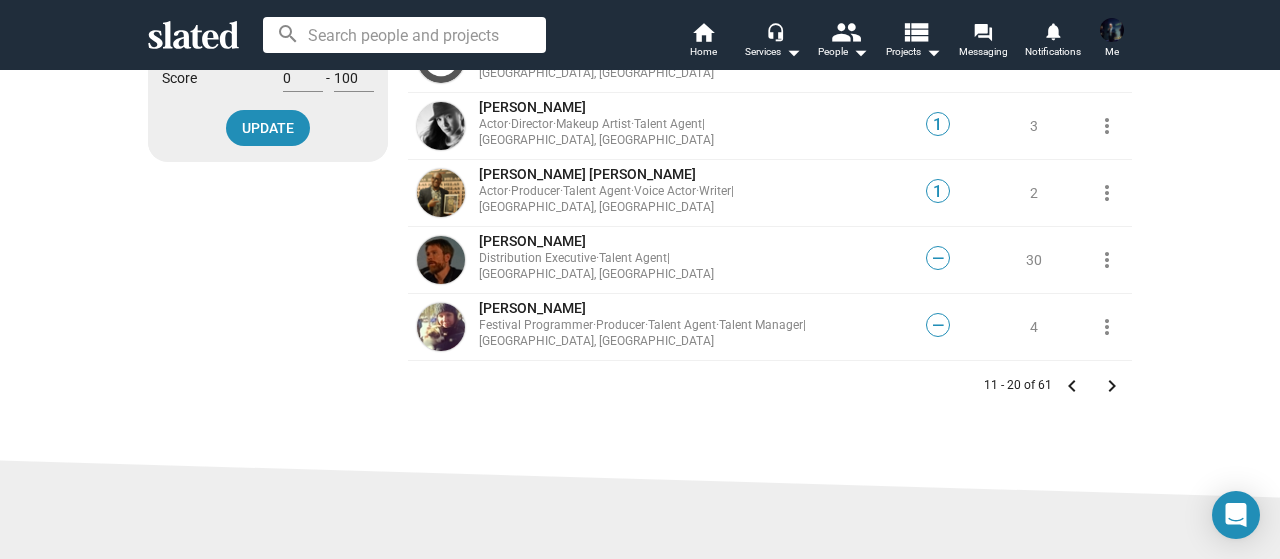 click on "keyboard_arrow_right" 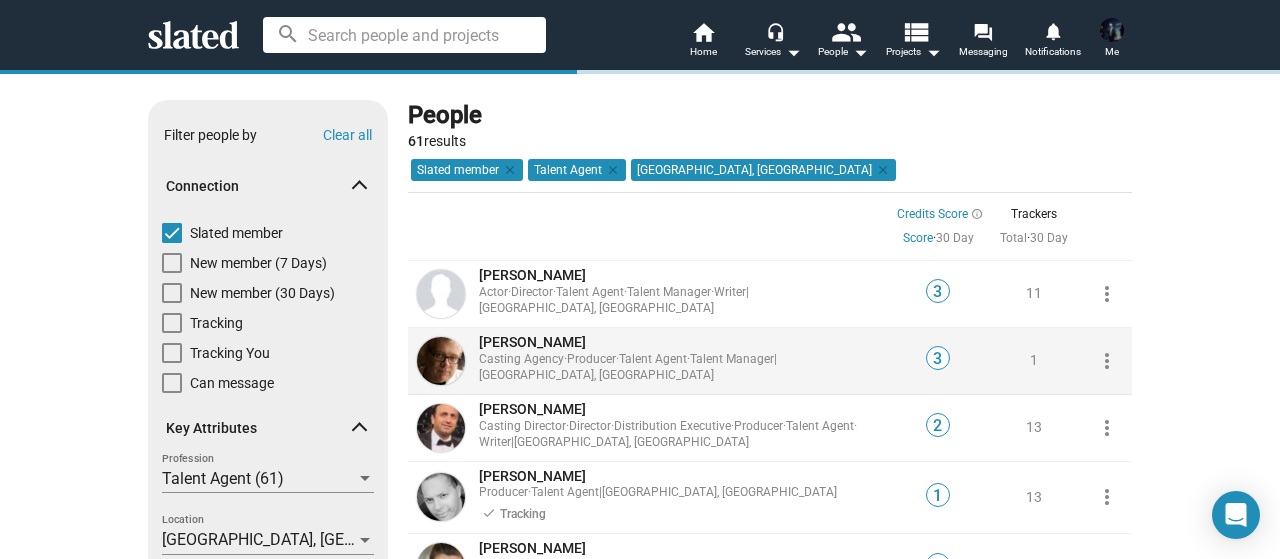 scroll, scrollTop: 0, scrollLeft: 0, axis: both 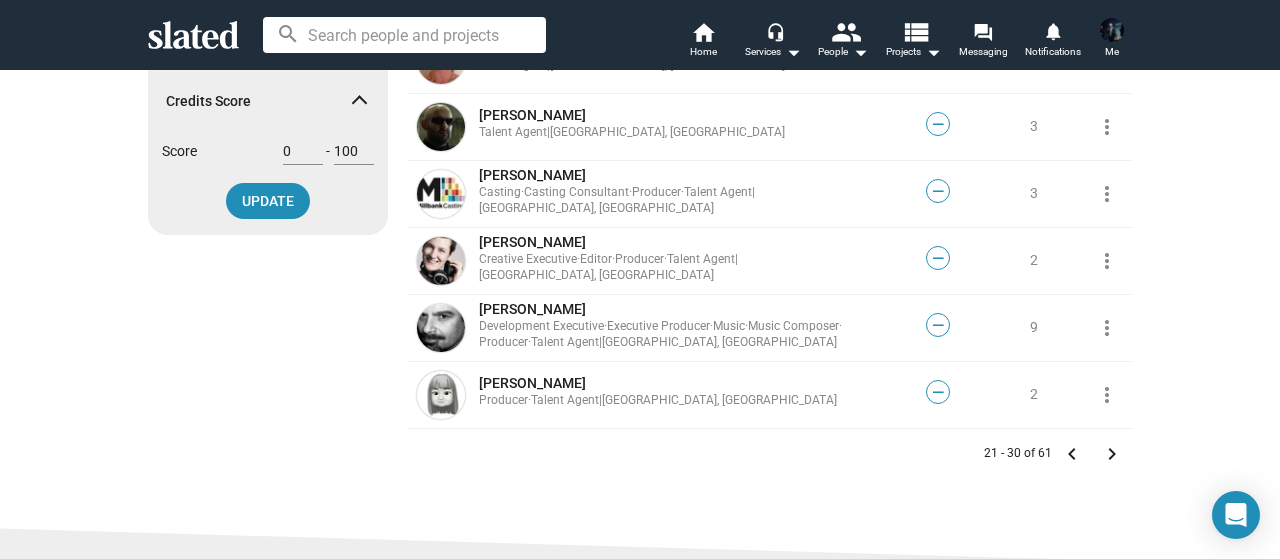 click on "keyboard_arrow_right" 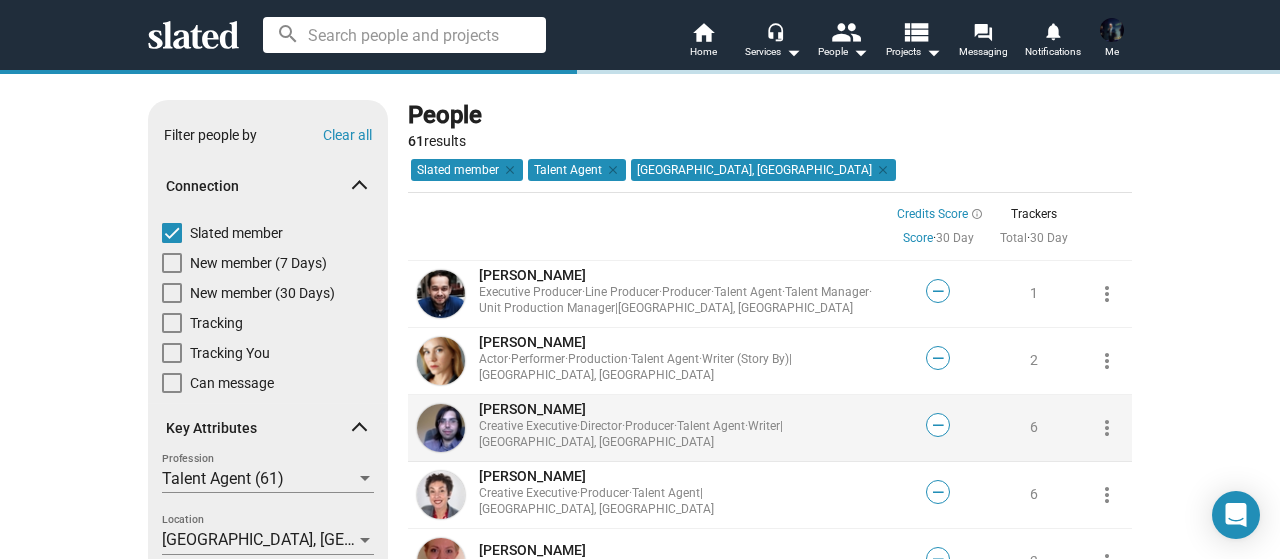 scroll, scrollTop: 0, scrollLeft: 0, axis: both 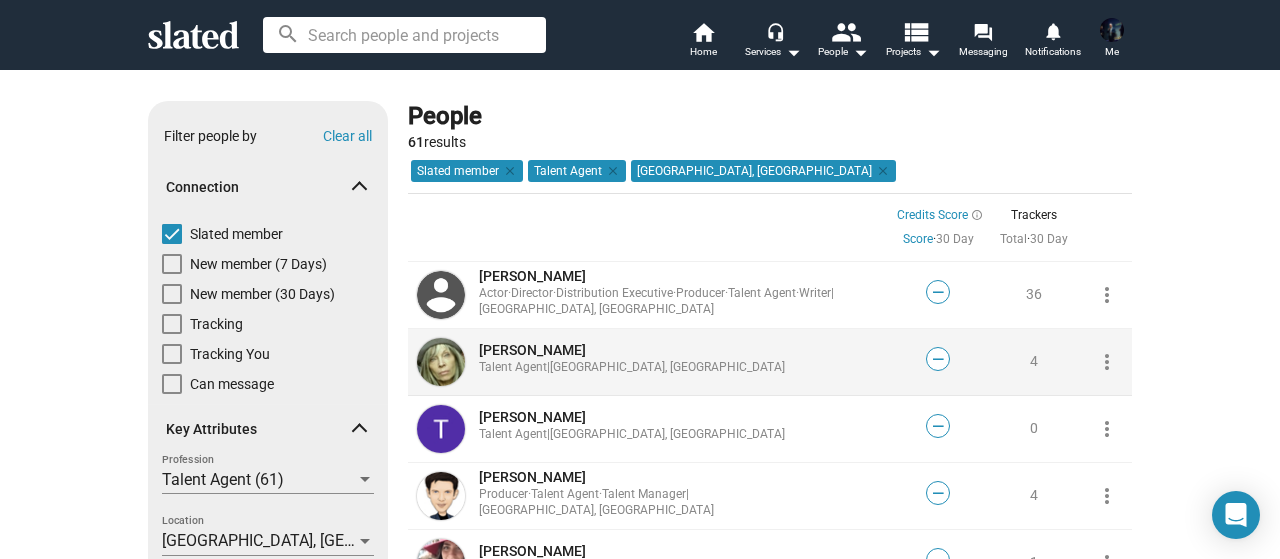 click on "[PERSON_NAME]" 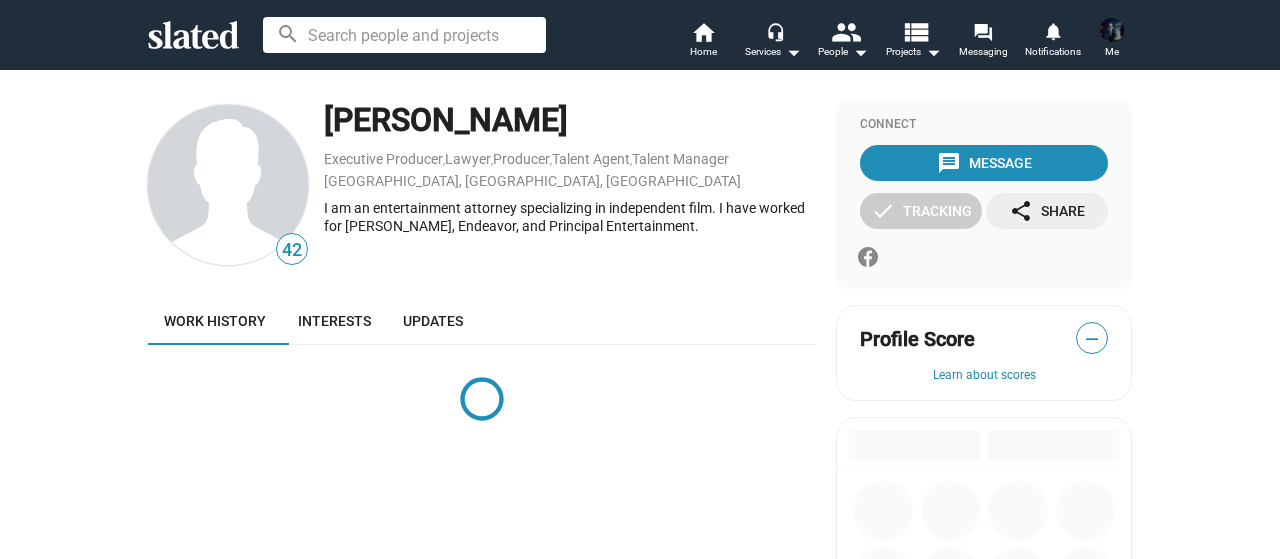 scroll, scrollTop: 0, scrollLeft: 0, axis: both 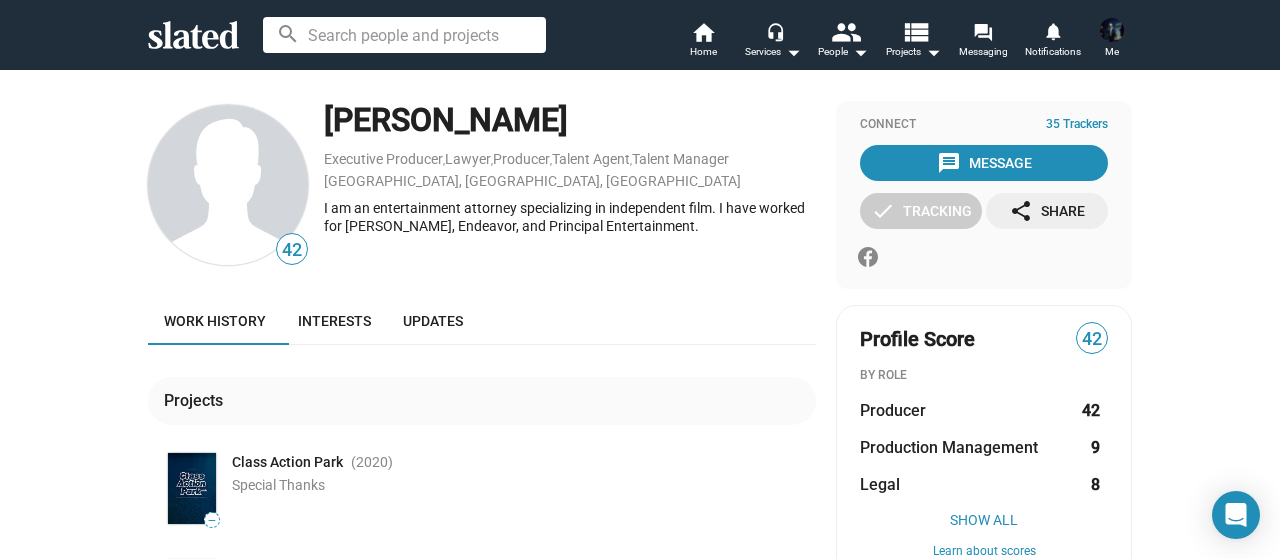 click on "Jared Bloch" 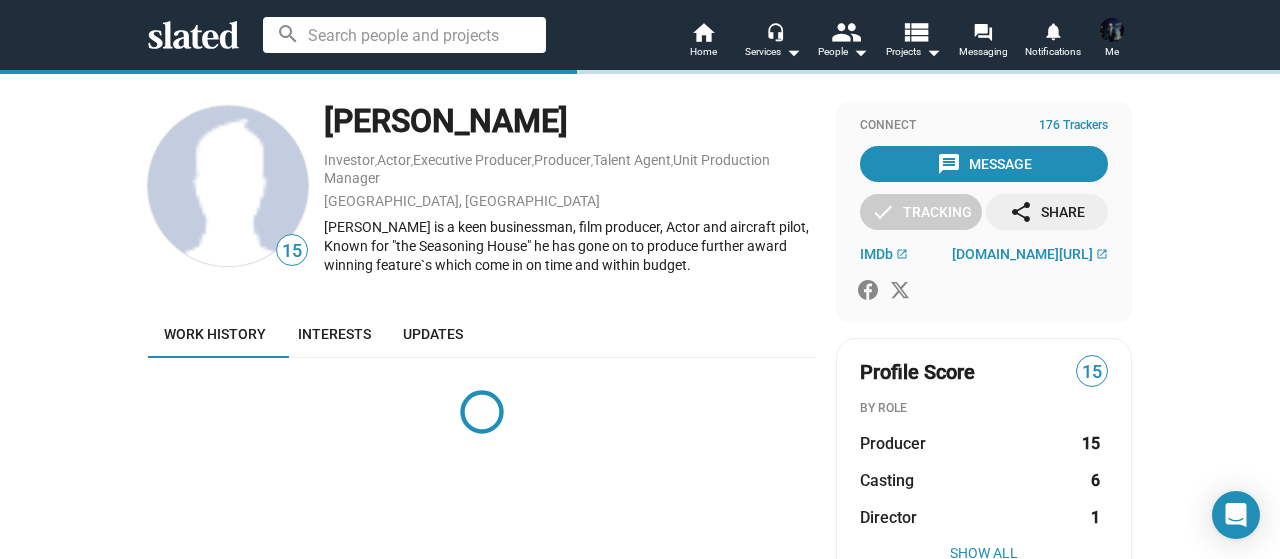 scroll, scrollTop: 0, scrollLeft: 0, axis: both 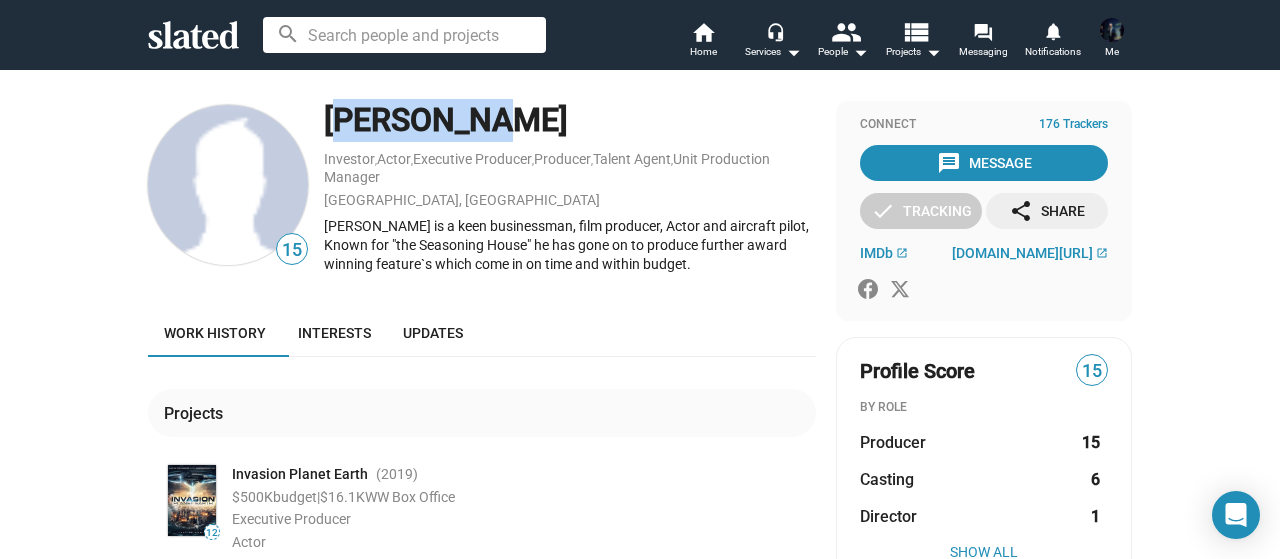 drag, startPoint x: 463, startPoint y: 116, endPoint x: 322, endPoint y: 119, distance: 141.0319 